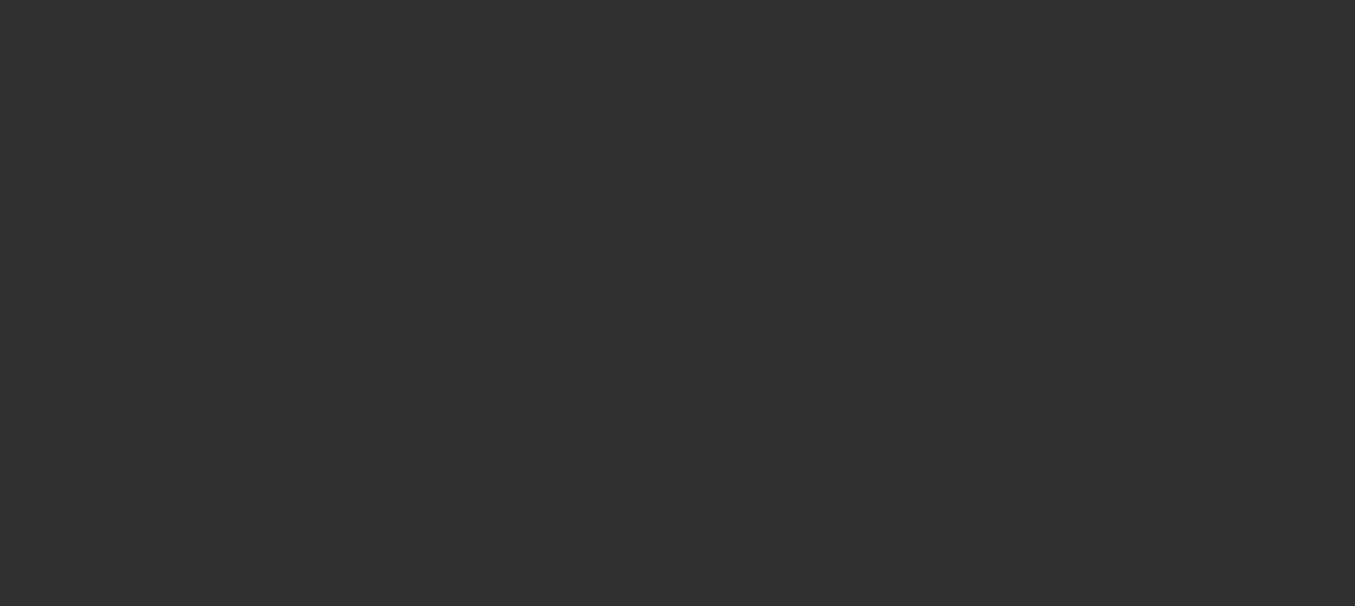 scroll, scrollTop: 0, scrollLeft: 0, axis: both 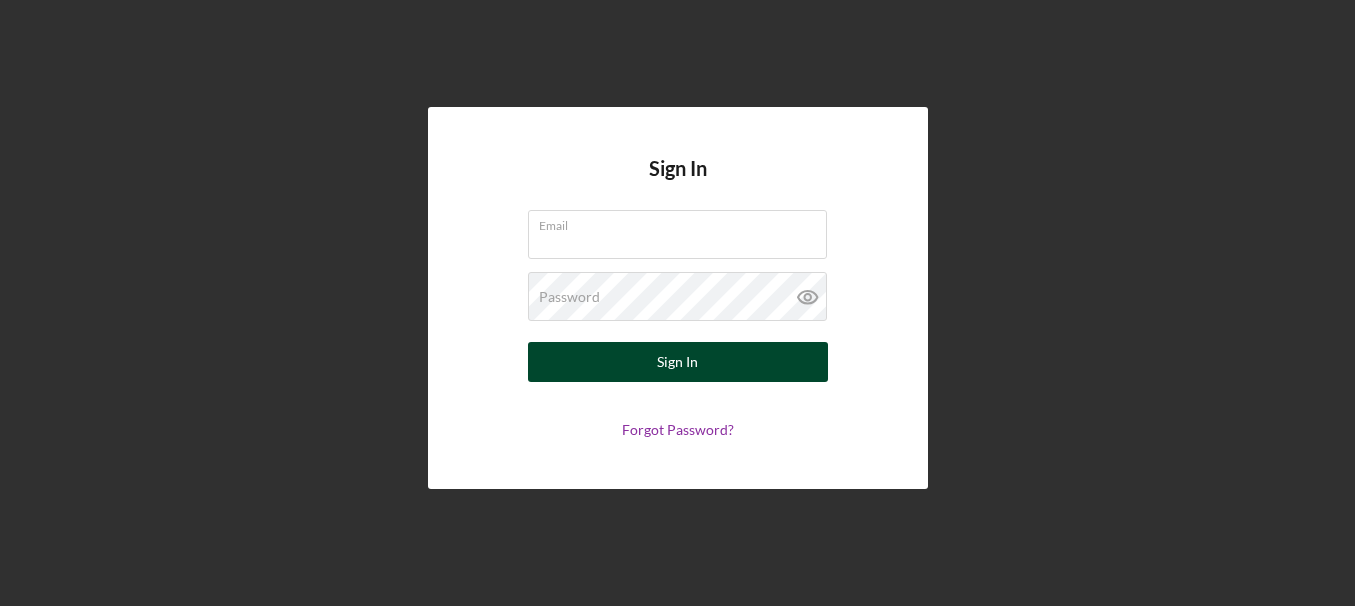 type on "[EMAIL]" 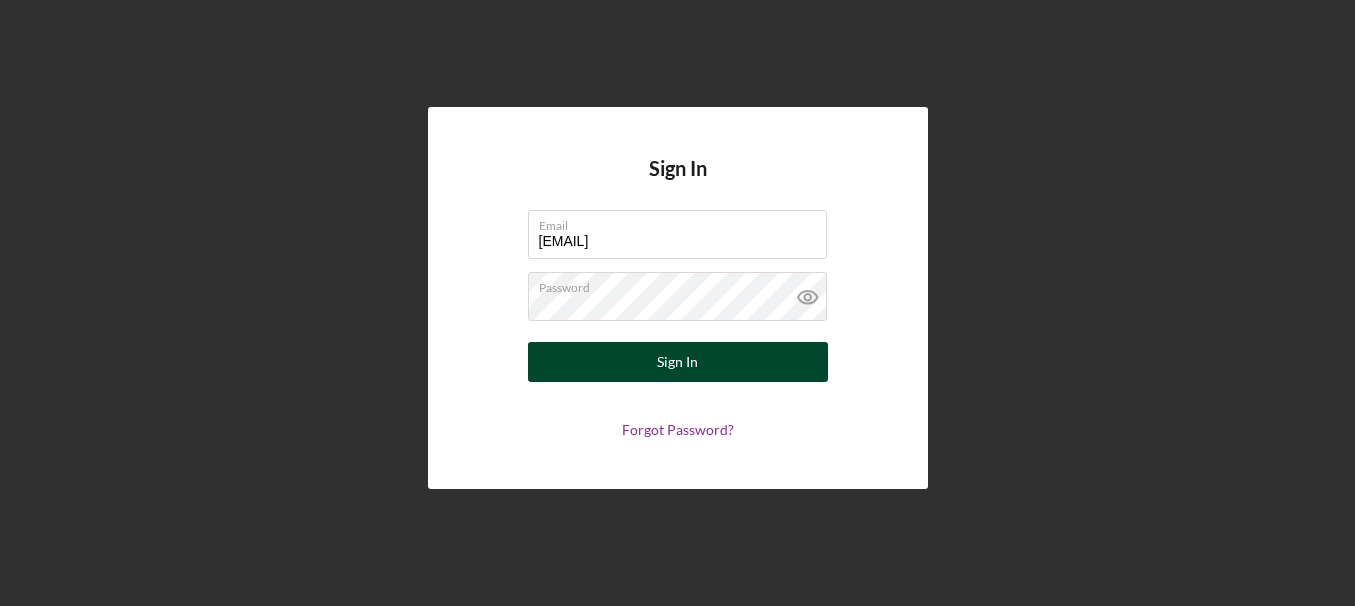 click on "Sign In" at bounding box center [677, 362] 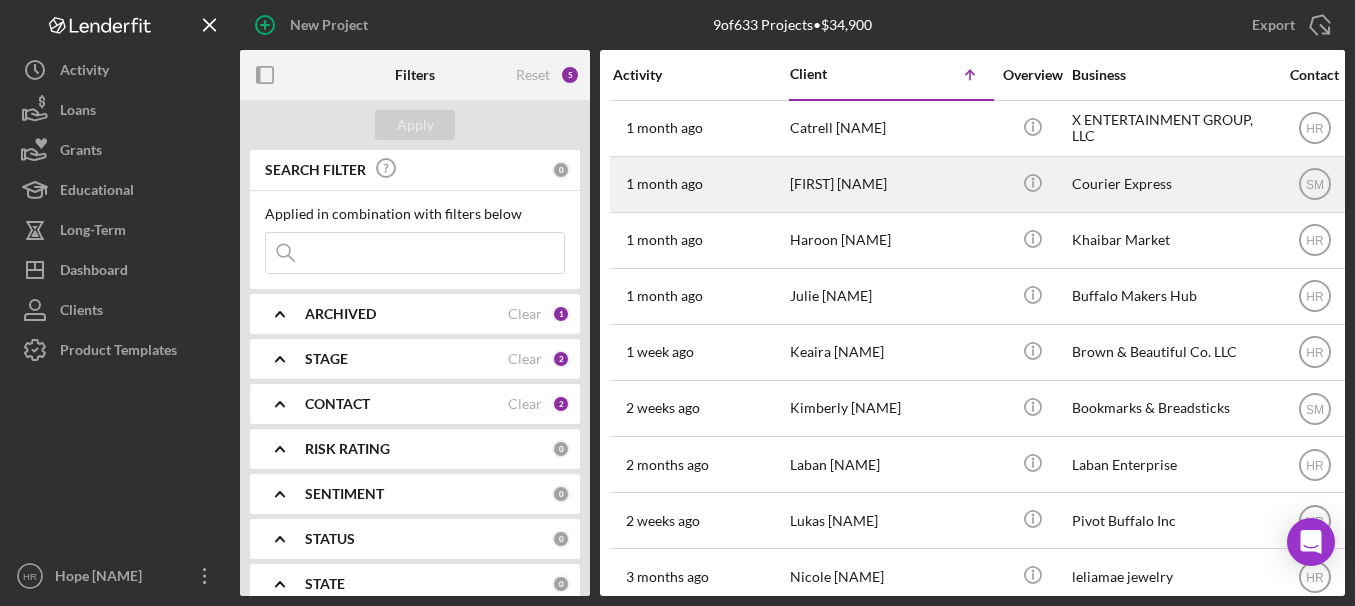 click on "Courier Express" at bounding box center [1172, 184] 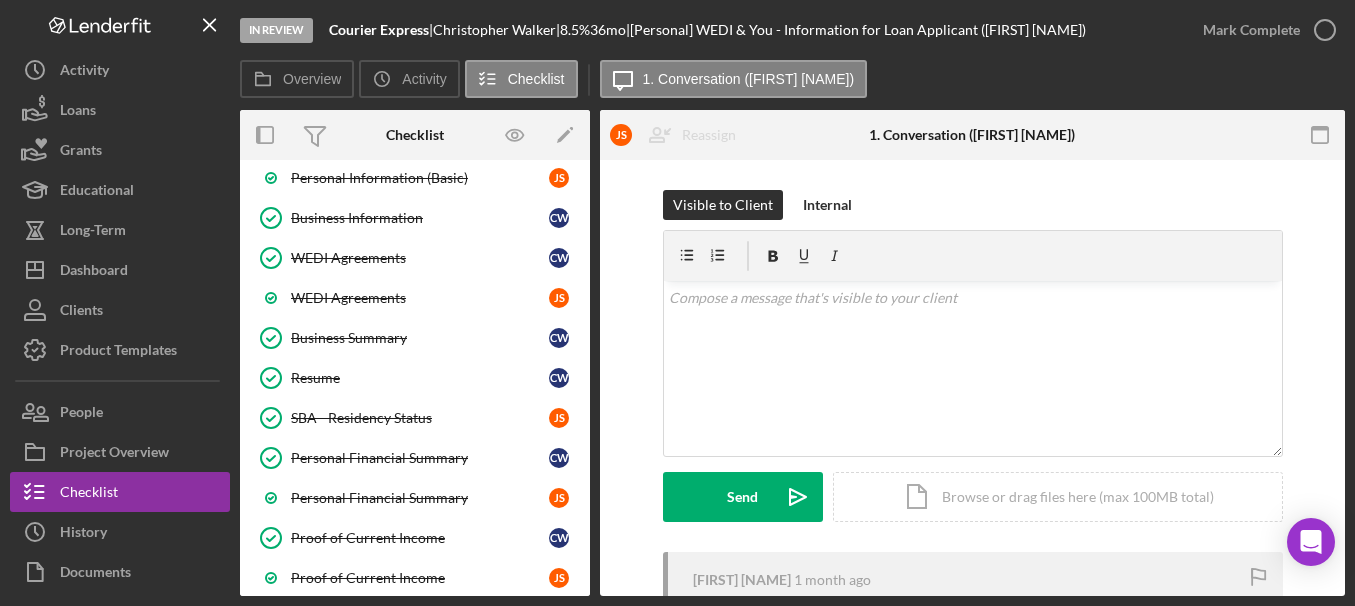scroll, scrollTop: 227, scrollLeft: 0, axis: vertical 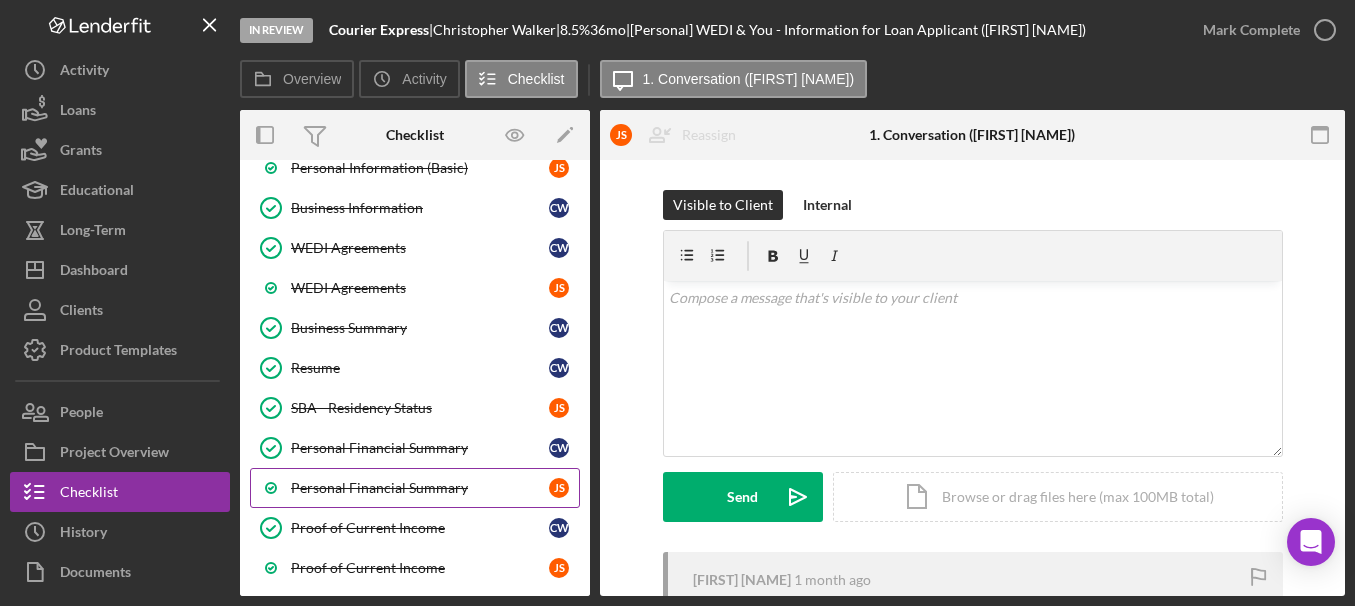 click on "Personal Financial Summary" at bounding box center [420, 488] 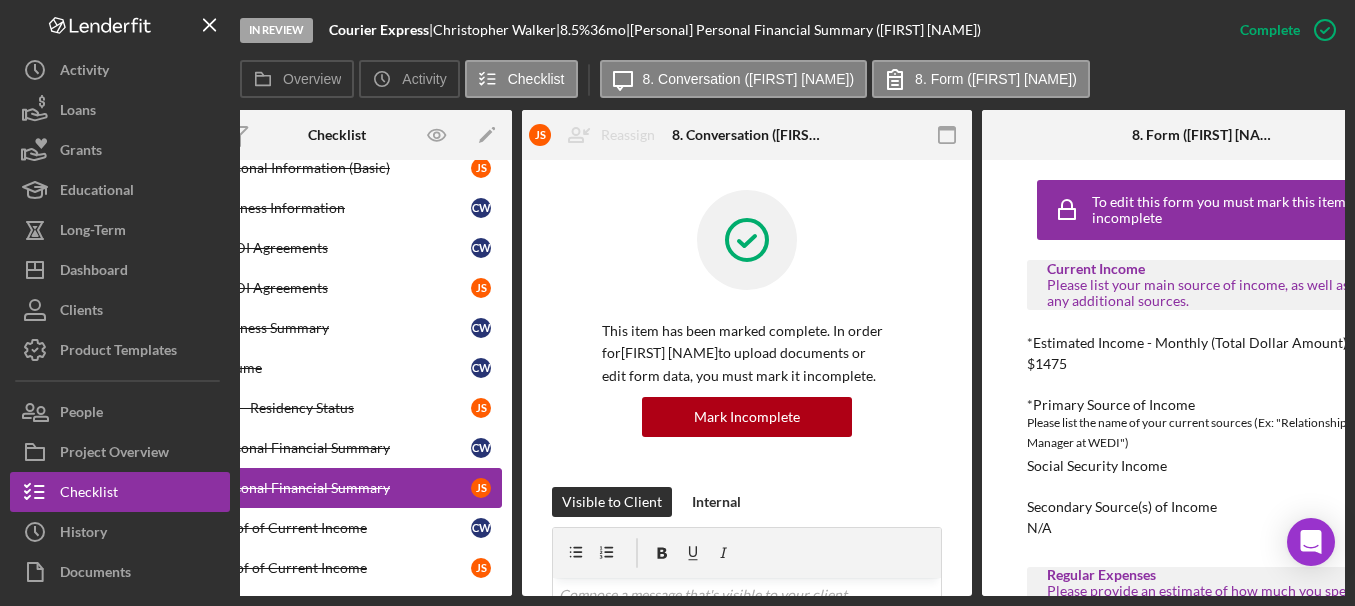 scroll, scrollTop: 0, scrollLeft: 165, axis: horizontal 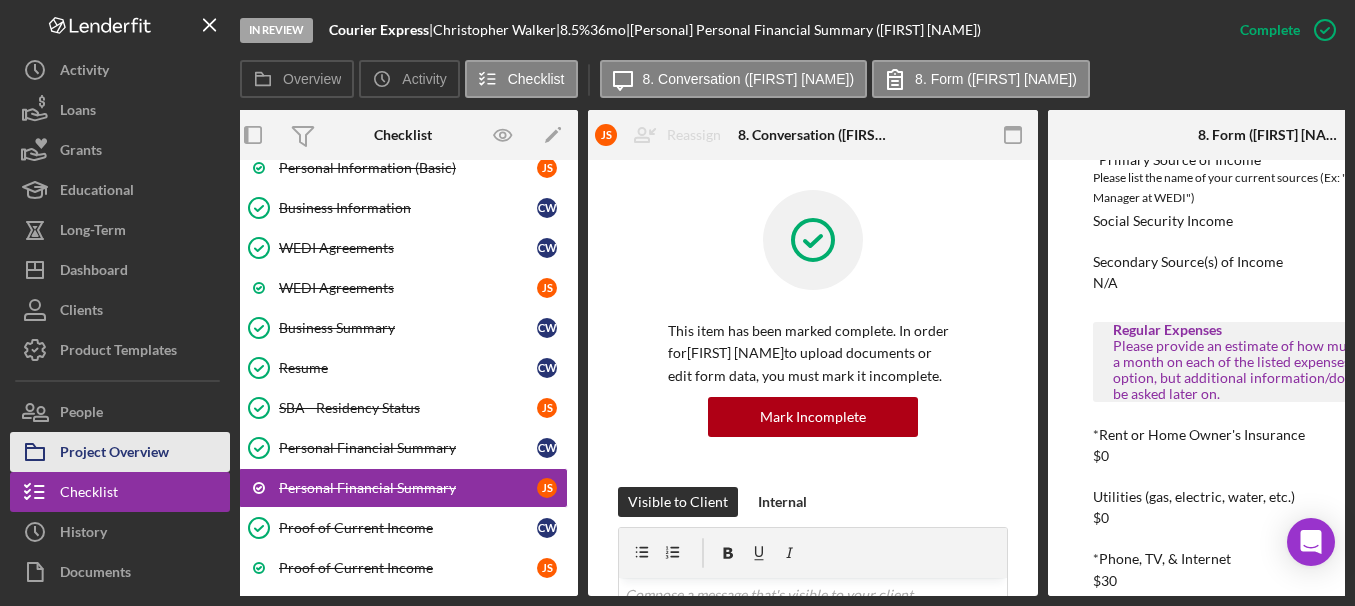 click on "Project Overview" at bounding box center [114, 454] 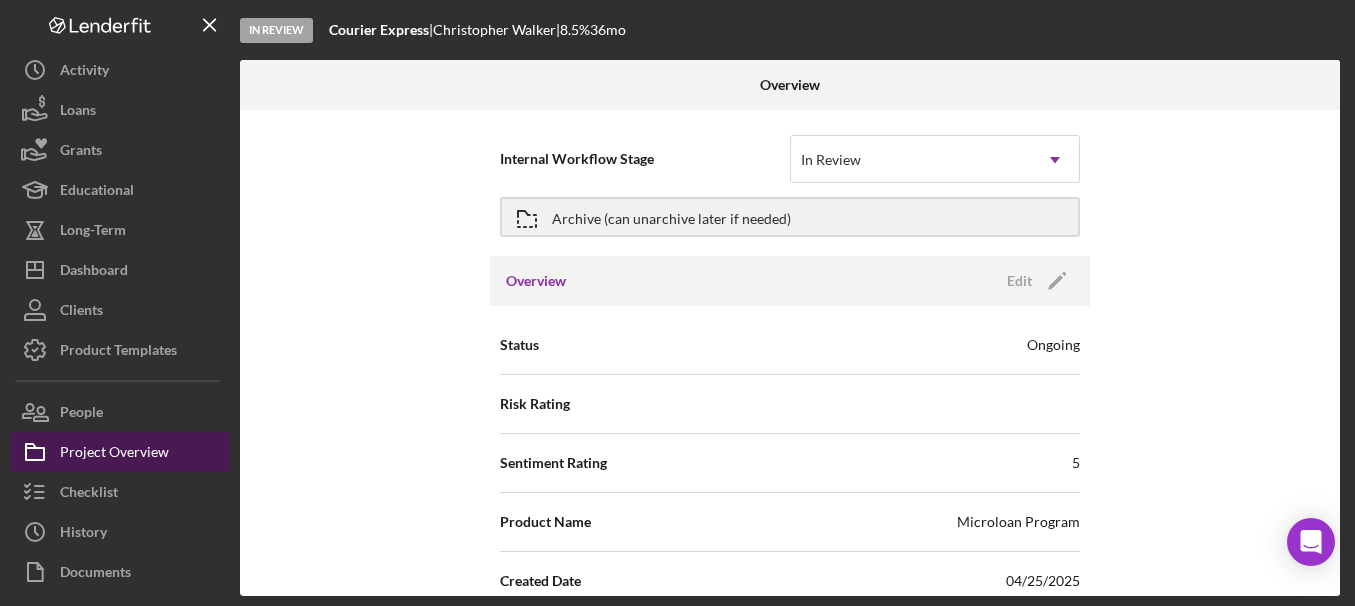 click on "Project Overview" at bounding box center [114, 454] 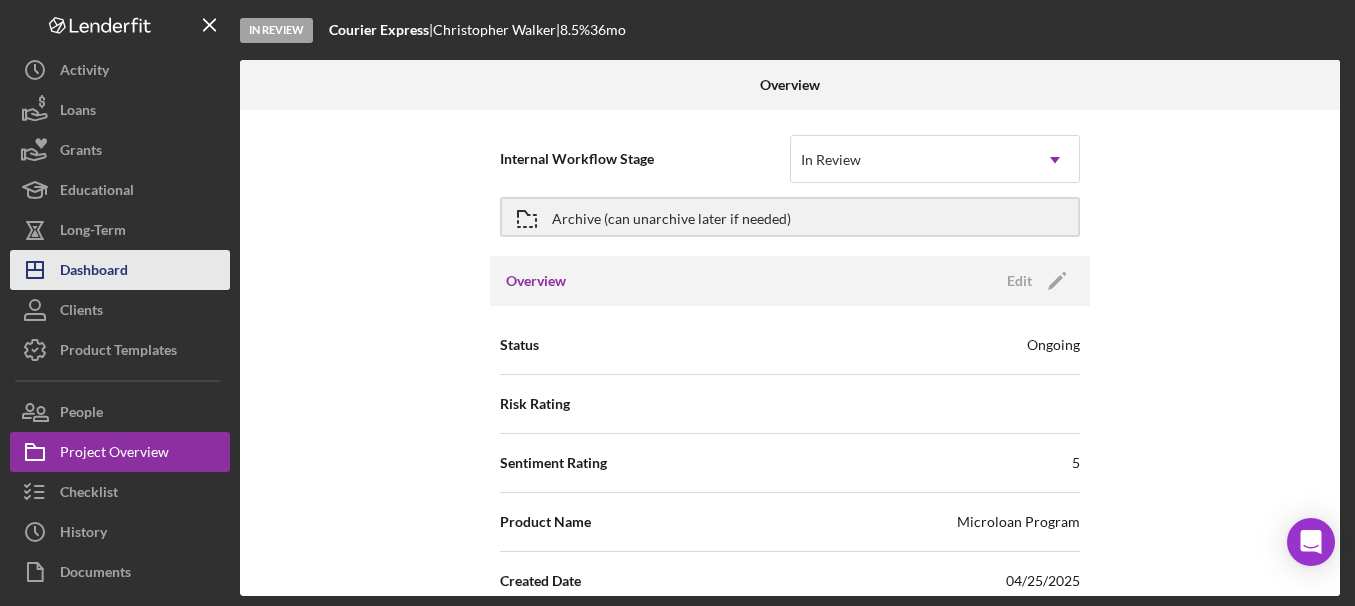 click on "Dashboard" at bounding box center (94, 272) 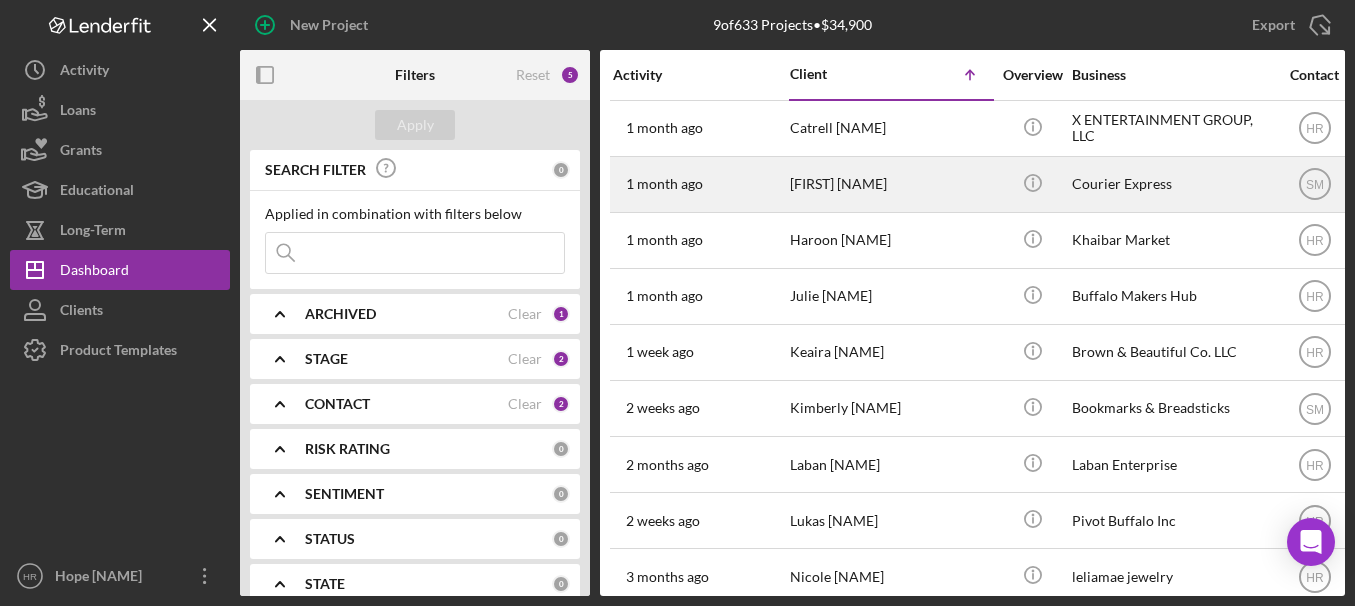 click on "[FIRST] [NAME]" at bounding box center [890, 184] 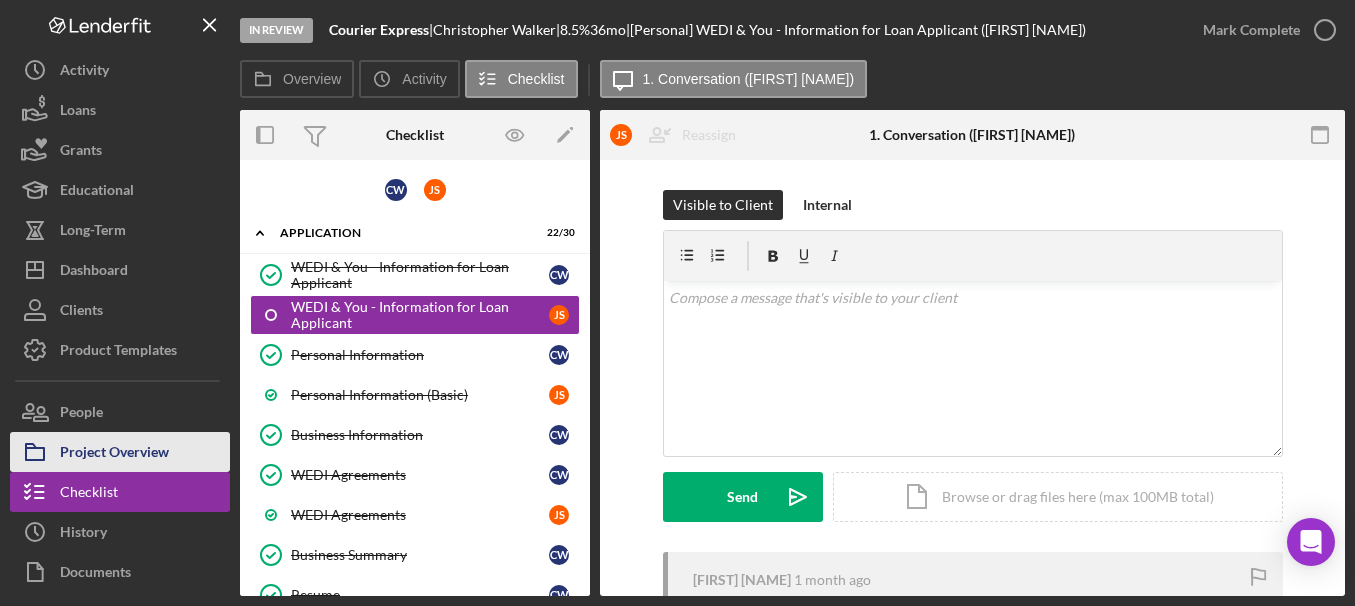 click on "Project Overview" at bounding box center (114, 454) 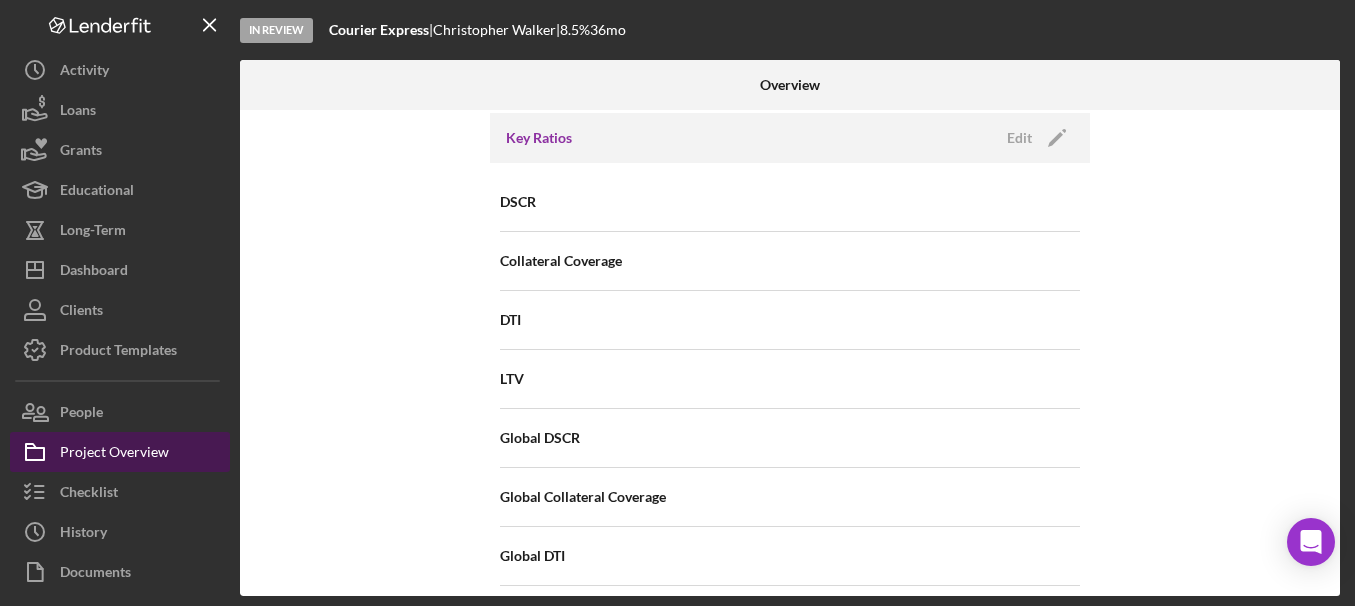 scroll, scrollTop: 1194, scrollLeft: 0, axis: vertical 